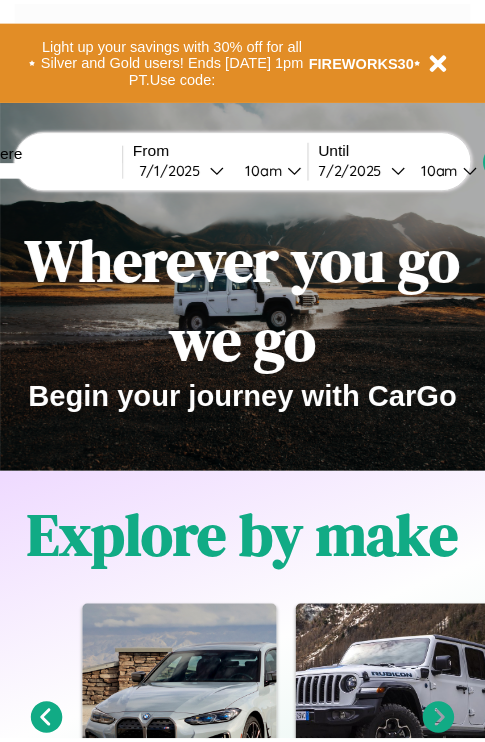 scroll, scrollTop: 0, scrollLeft: 0, axis: both 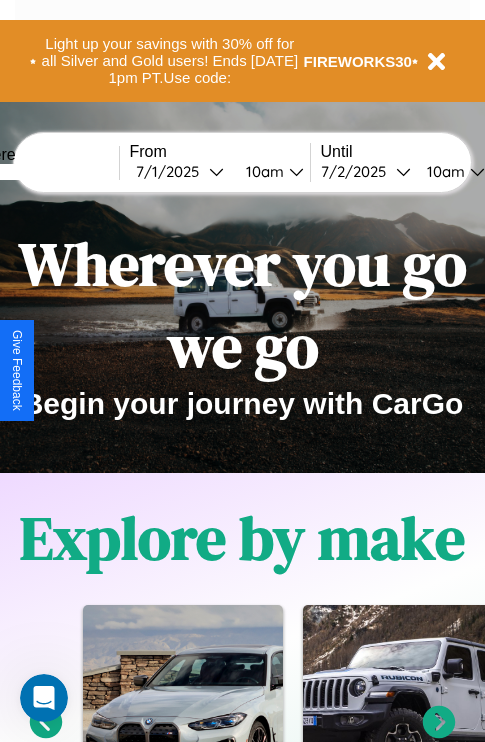 click at bounding box center (44, 172) 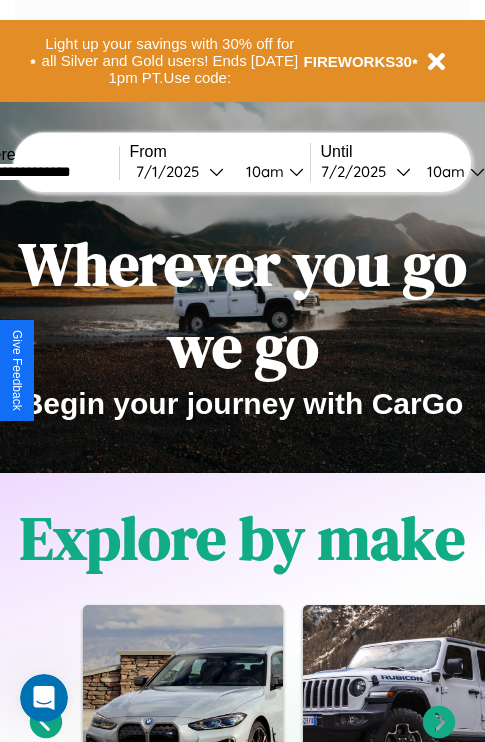 type on "**********" 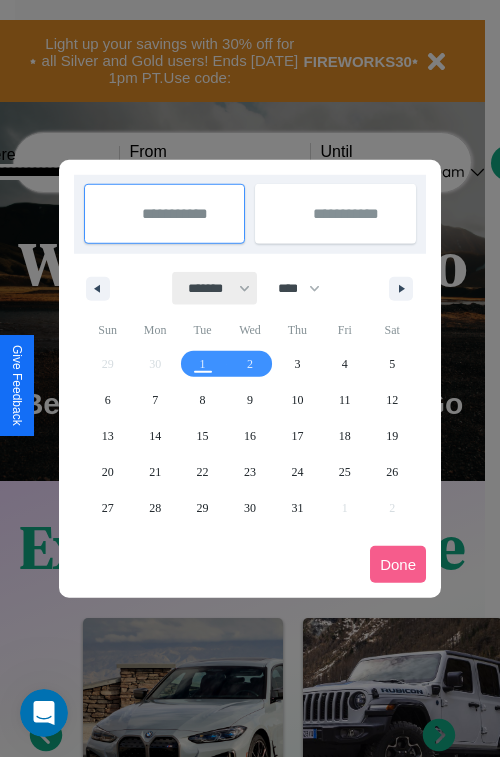 click on "******* ******** ***** ***** *** **** **** ****** ********* ******* ******** ********" at bounding box center [215, 288] 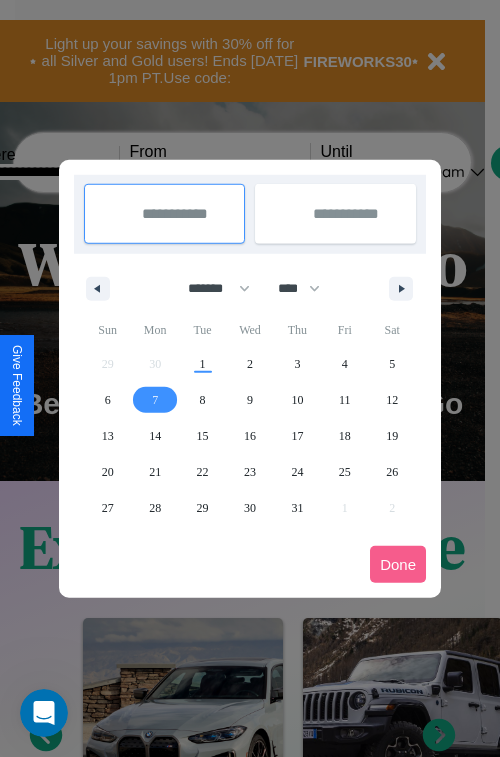 click on "7" at bounding box center [155, 400] 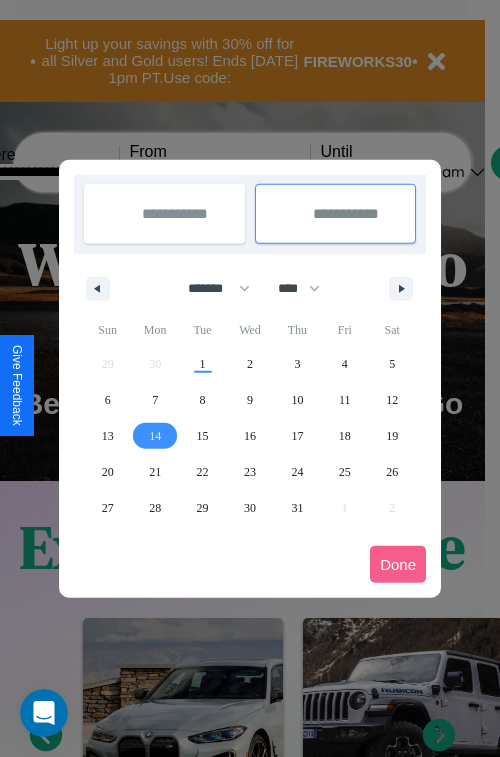 click on "14" at bounding box center [155, 436] 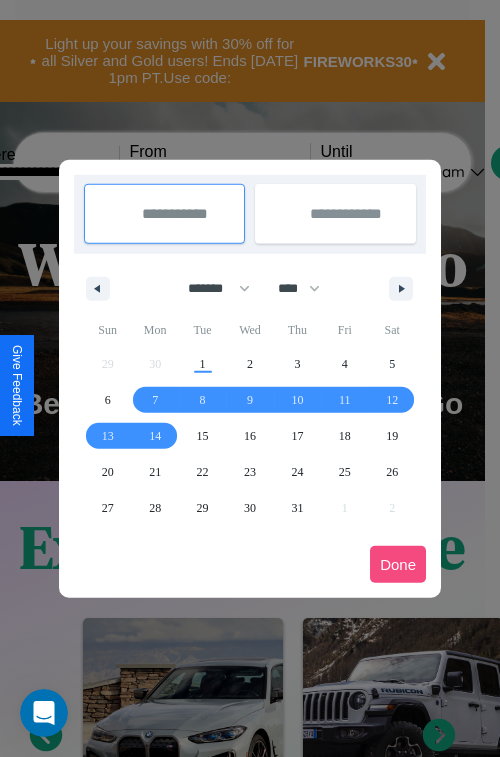 click on "Done" at bounding box center (398, 564) 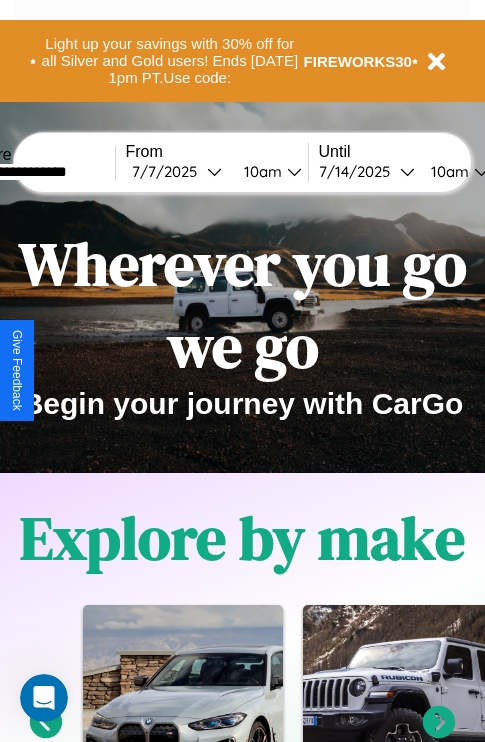 scroll, scrollTop: 0, scrollLeft: 71, axis: horizontal 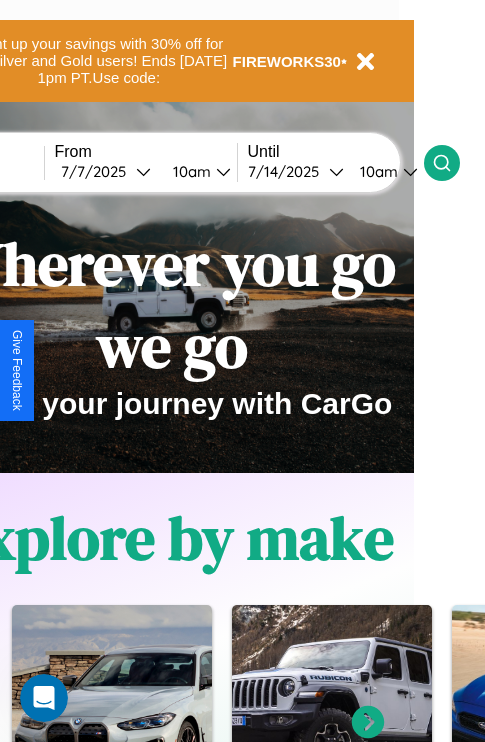click 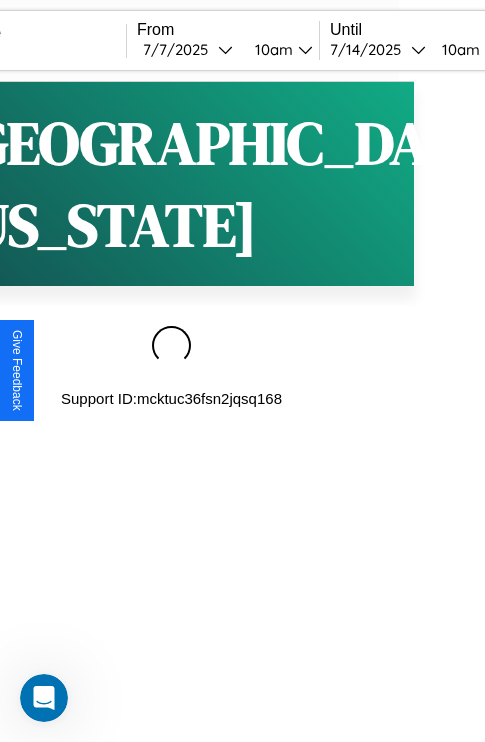 scroll, scrollTop: 0, scrollLeft: 0, axis: both 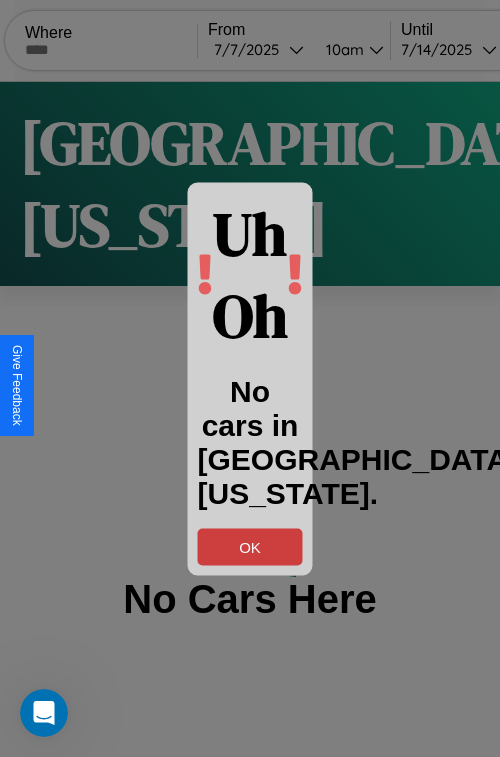 click on "OK" at bounding box center [250, 546] 